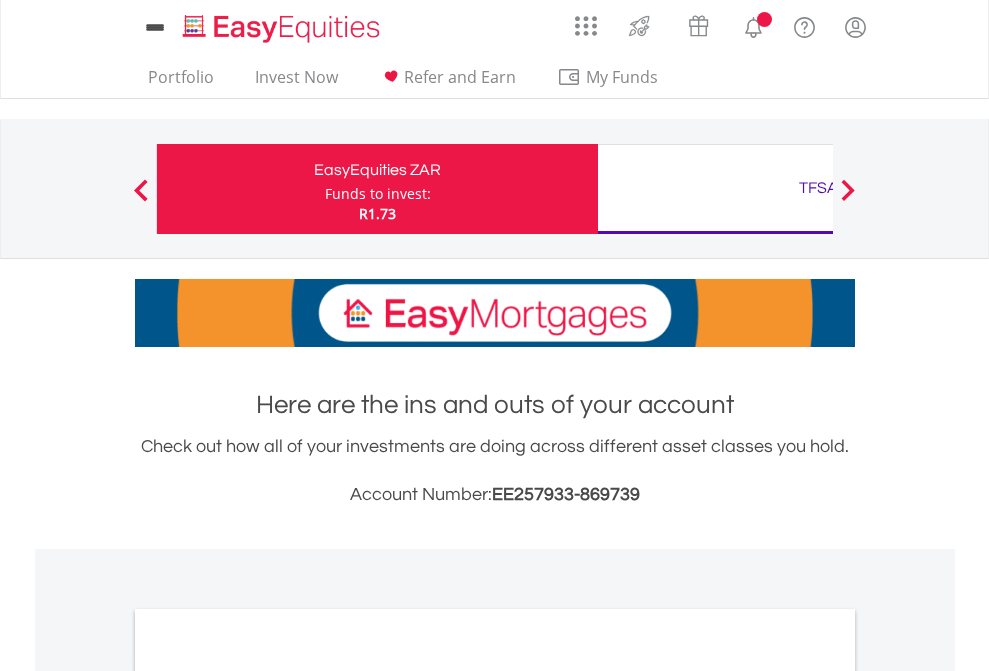 scroll, scrollTop: 0, scrollLeft: 0, axis: both 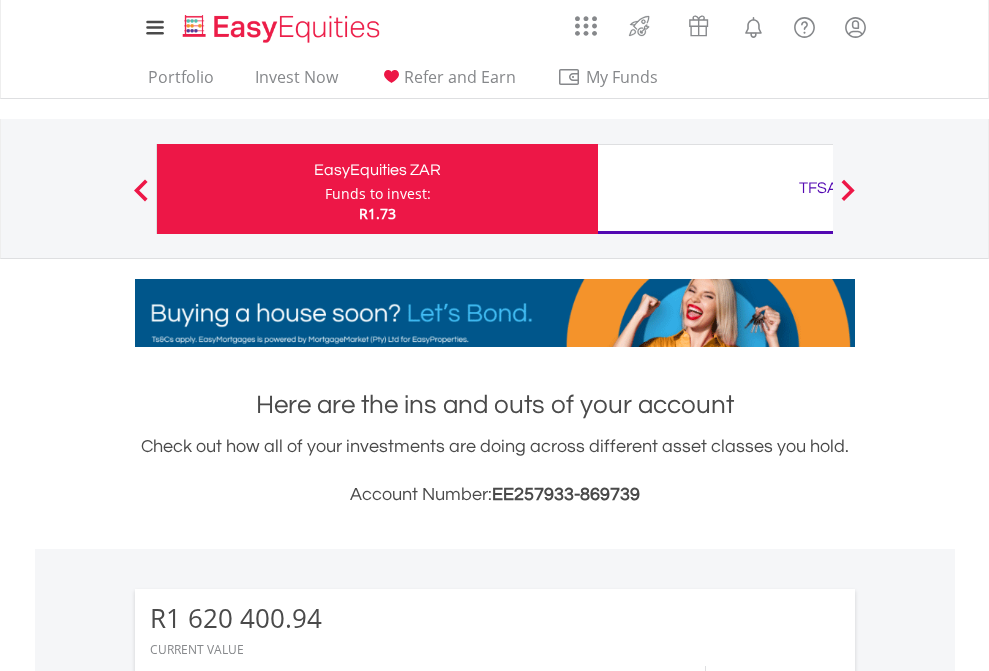 click on "Funds to invest:" at bounding box center (378, 194) 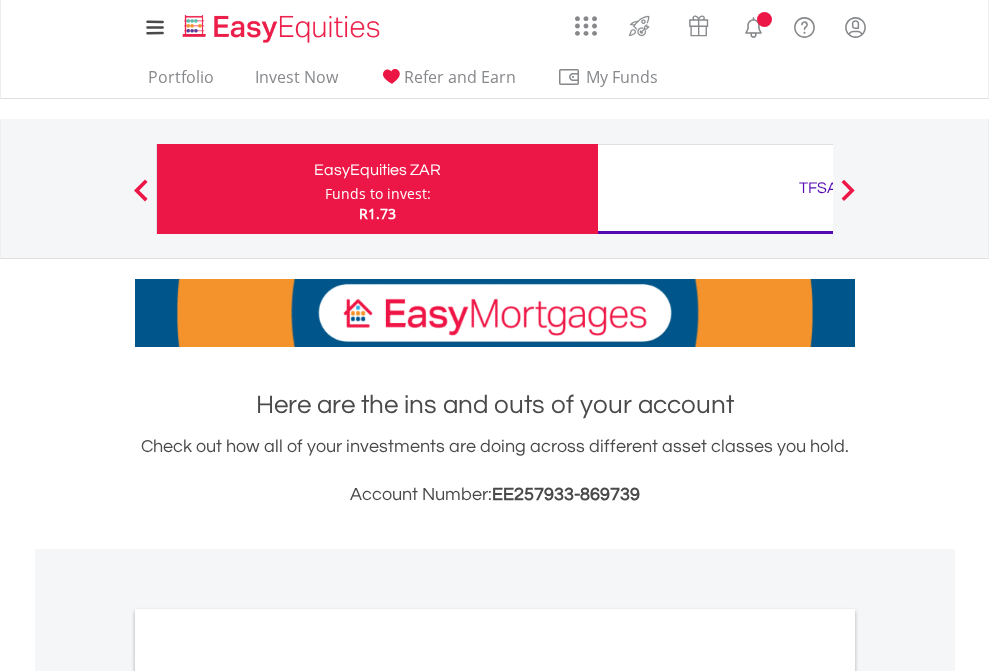 scroll, scrollTop: 0, scrollLeft: 0, axis: both 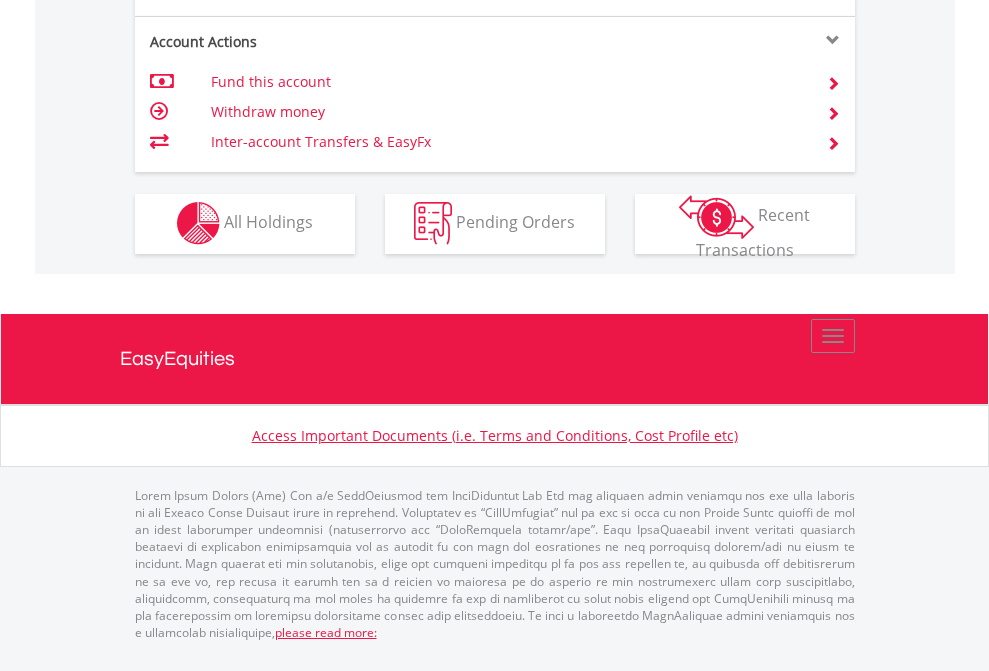 click on "Investment types" at bounding box center [706, -337] 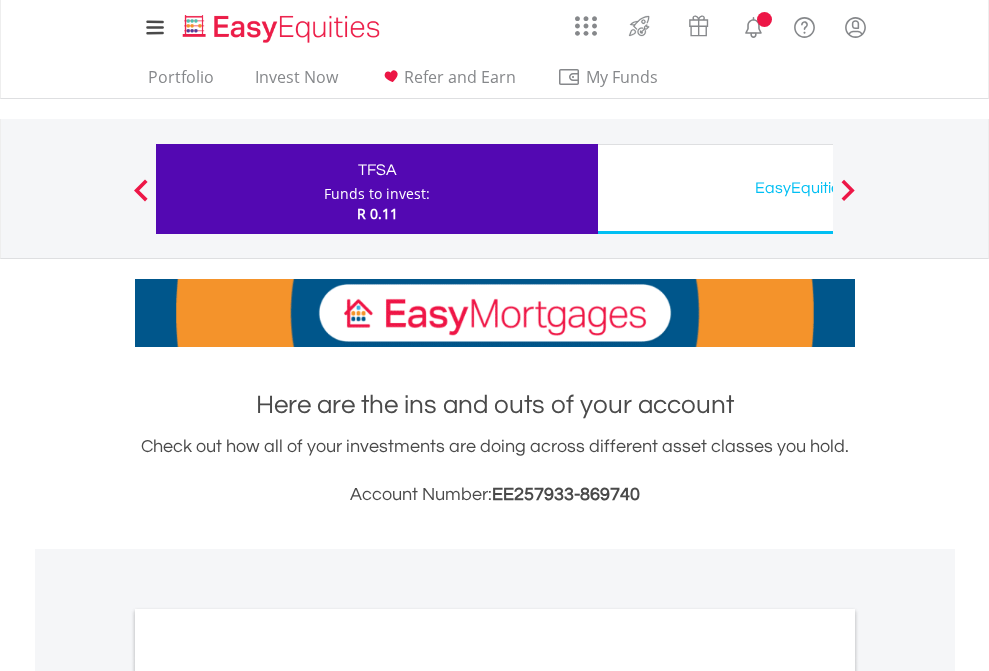 scroll, scrollTop: 0, scrollLeft: 0, axis: both 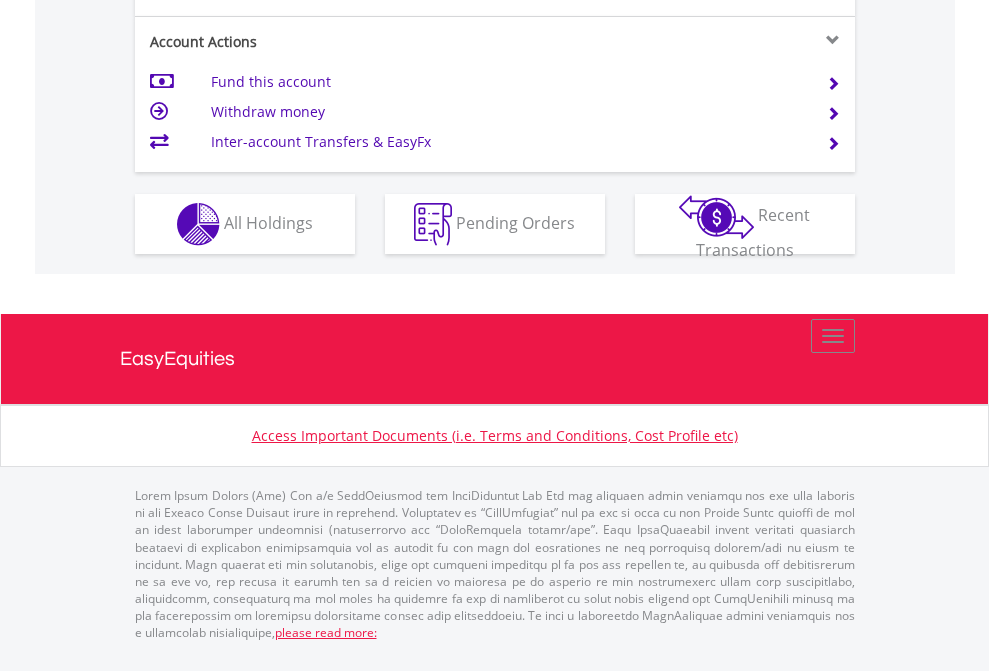click on "Investment types" at bounding box center [706, -337] 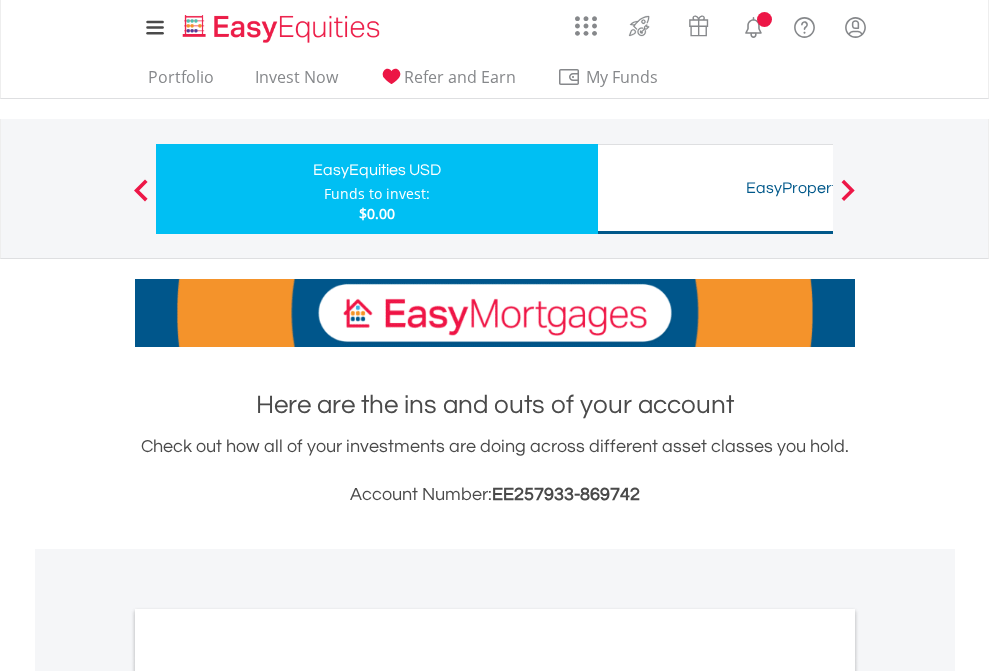 scroll, scrollTop: 0, scrollLeft: 0, axis: both 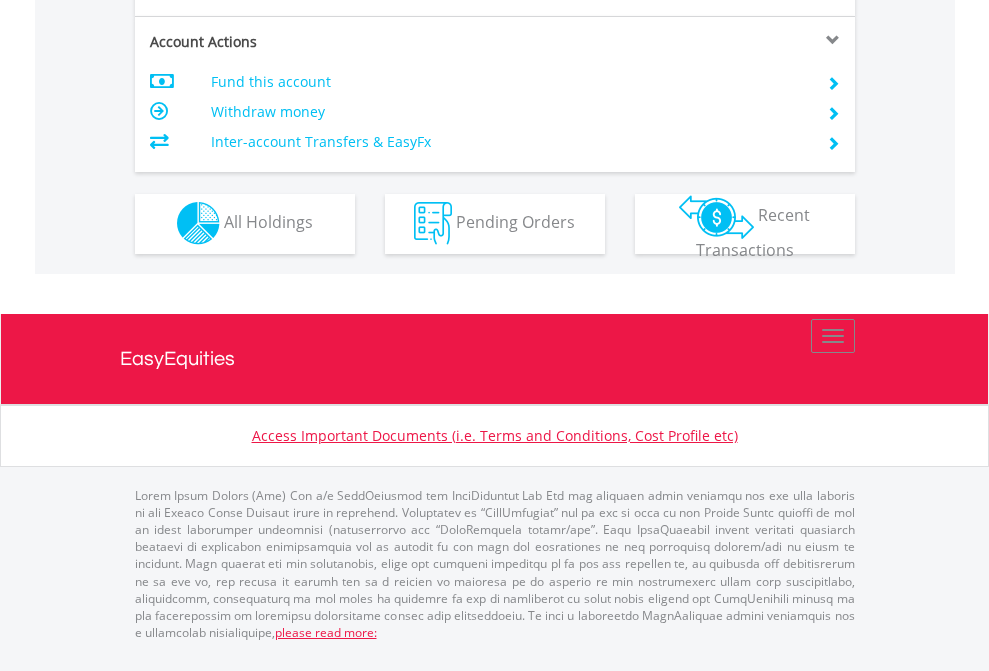 click on "Investment types" at bounding box center (706, -353) 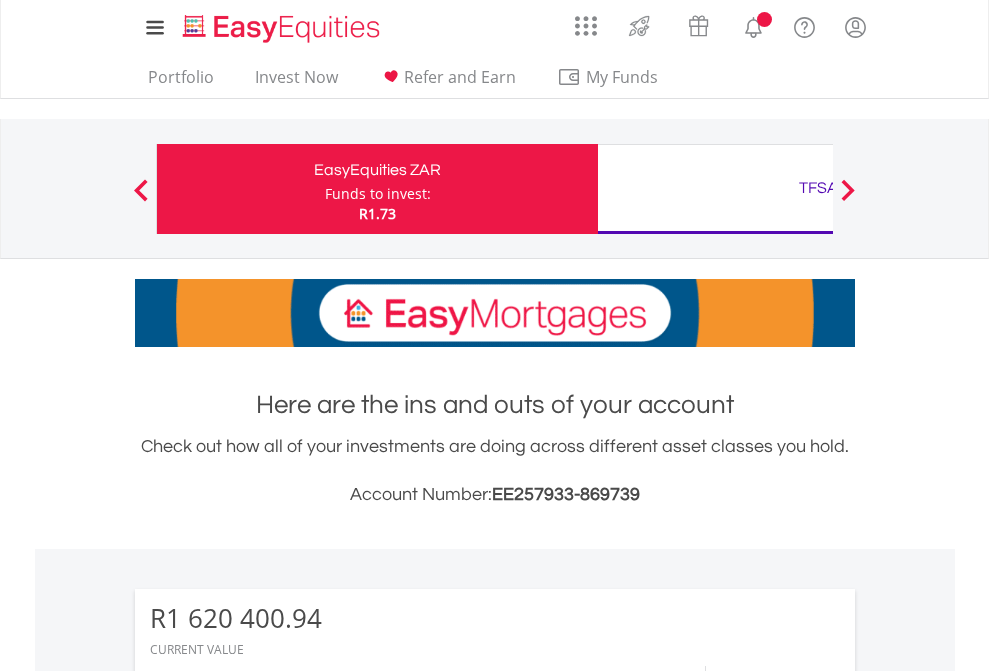 scroll, scrollTop: 0, scrollLeft: 0, axis: both 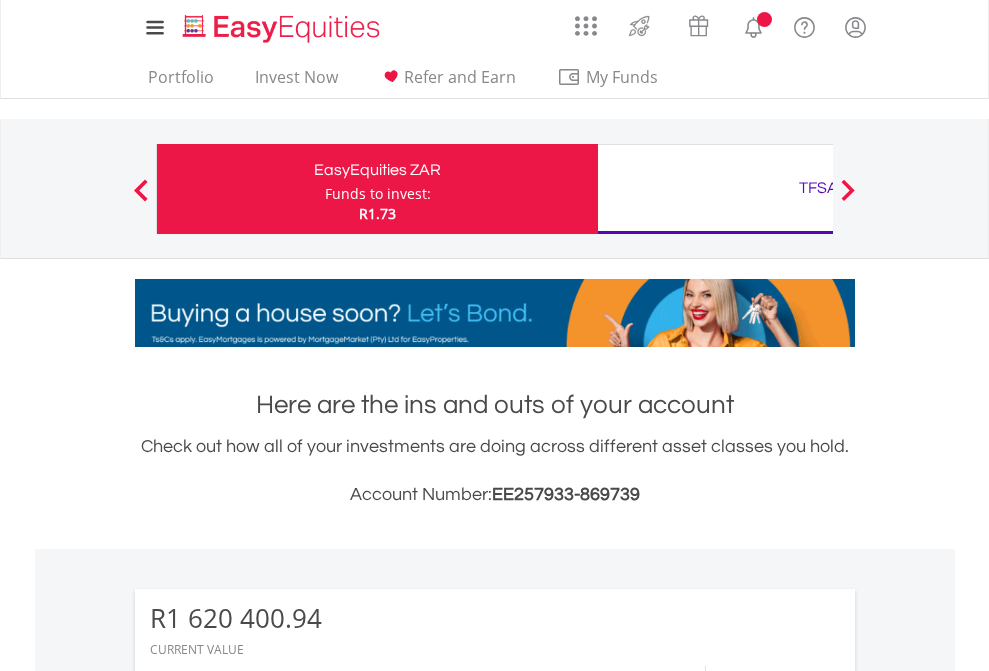 click on "All Holdings" at bounding box center [268, 1628] 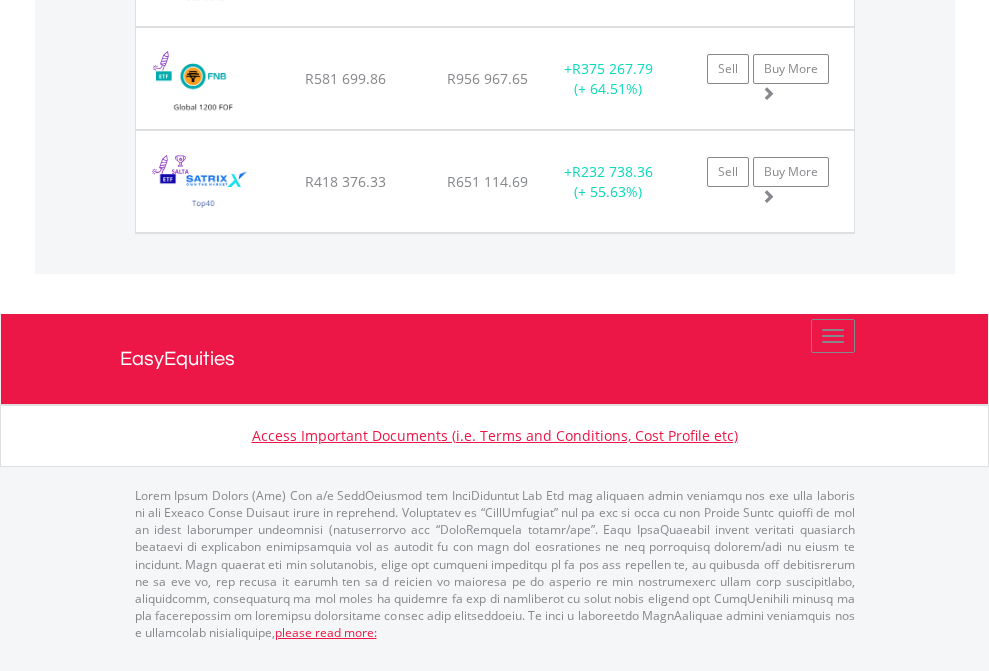 click on "TFSA" at bounding box center (818, -1706) 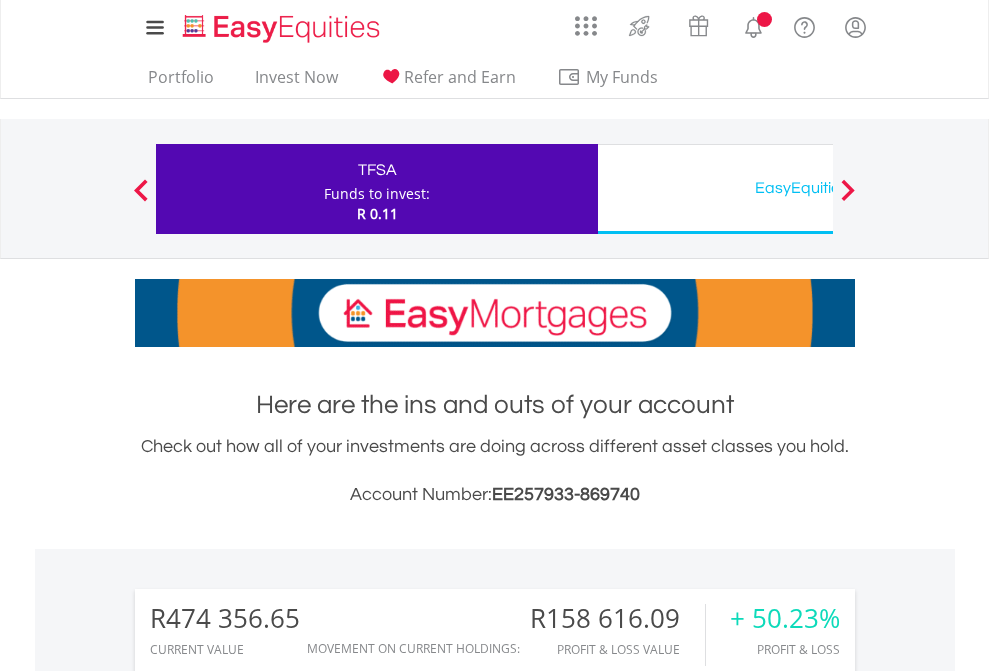 scroll, scrollTop: 0, scrollLeft: 0, axis: both 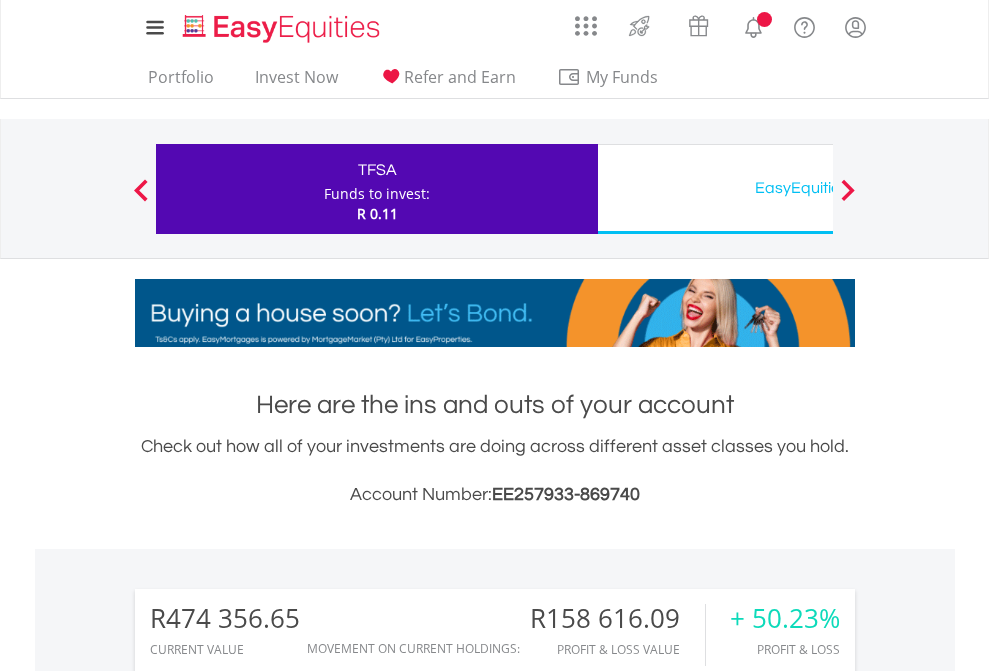 click on "All Holdings" at bounding box center [268, 1546] 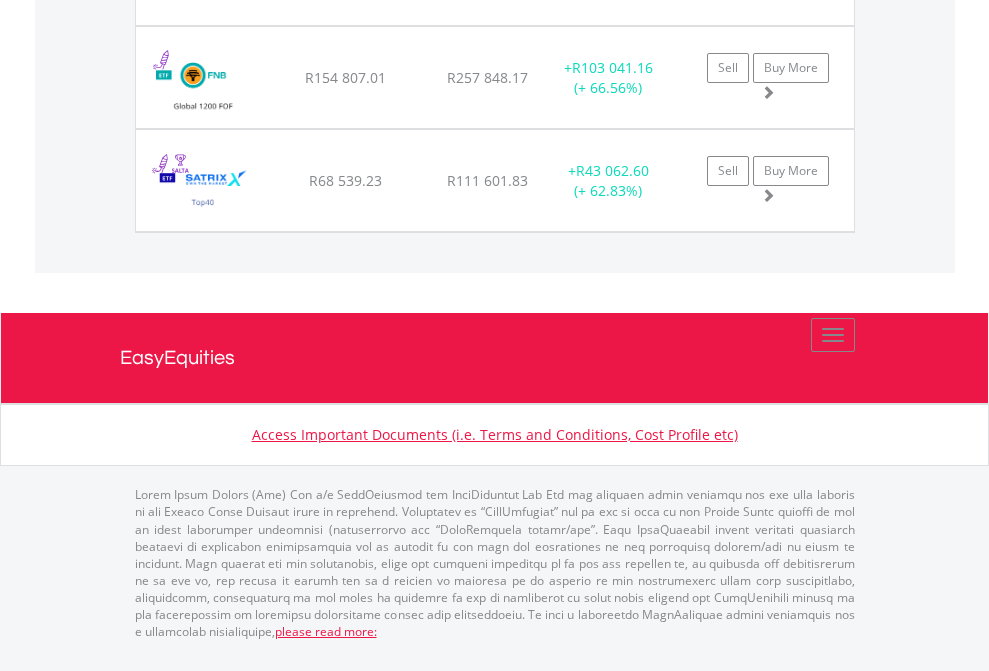 click on "EasyEquities USD" at bounding box center (818, -1728) 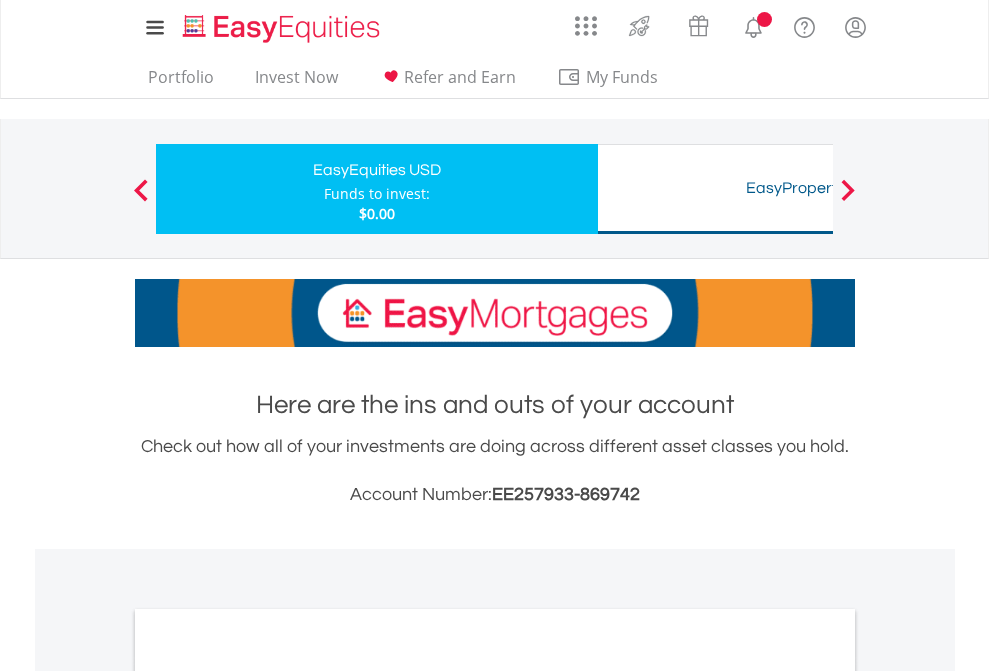 scroll, scrollTop: 0, scrollLeft: 0, axis: both 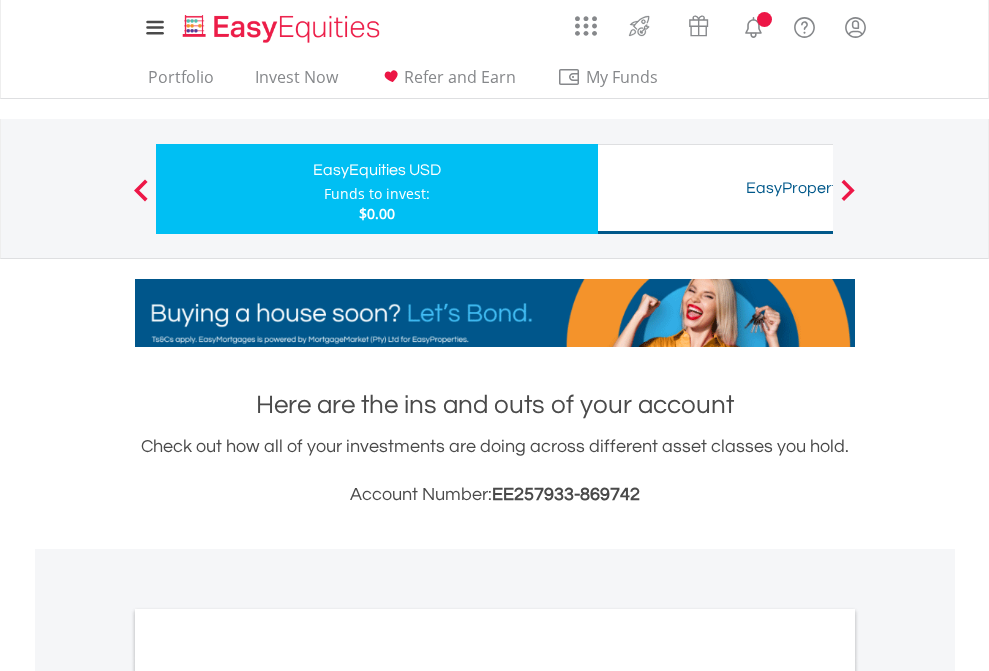 click on "All Holdings" at bounding box center [268, 1096] 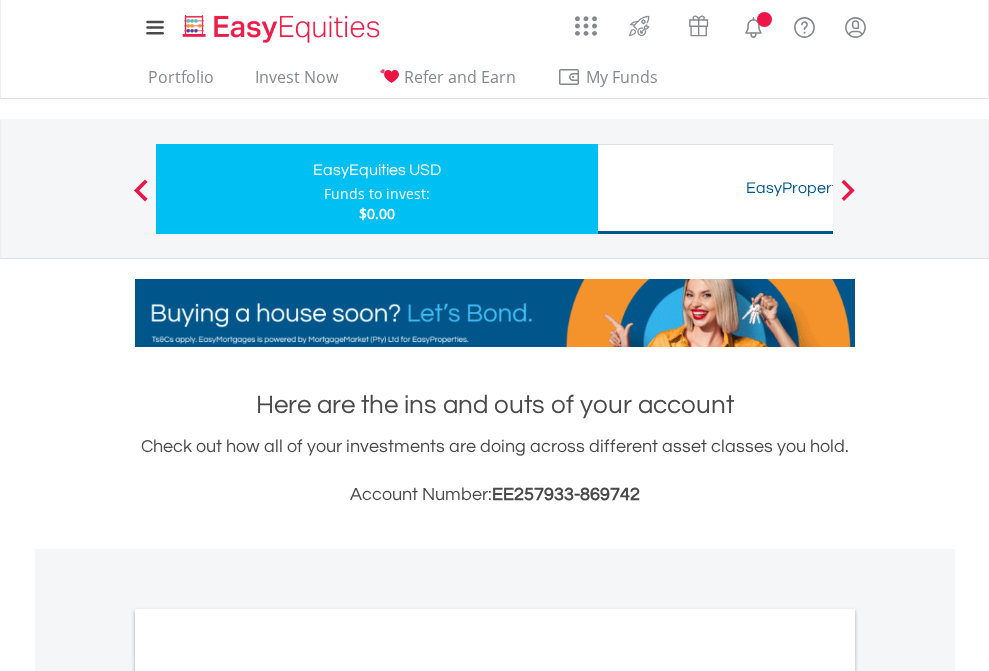 scroll, scrollTop: 1202, scrollLeft: 0, axis: vertical 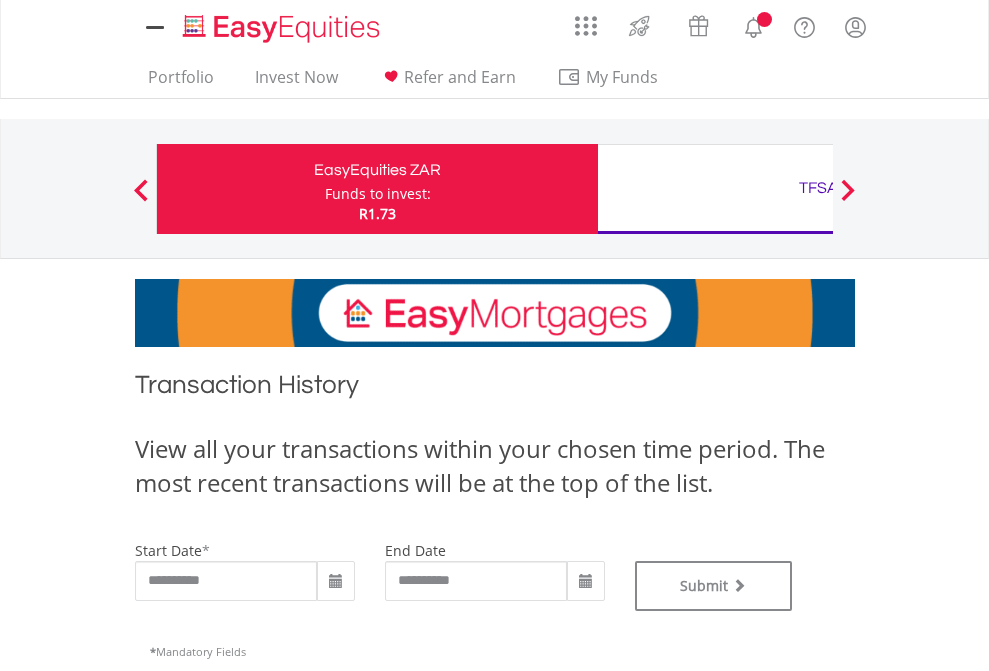 type on "**********" 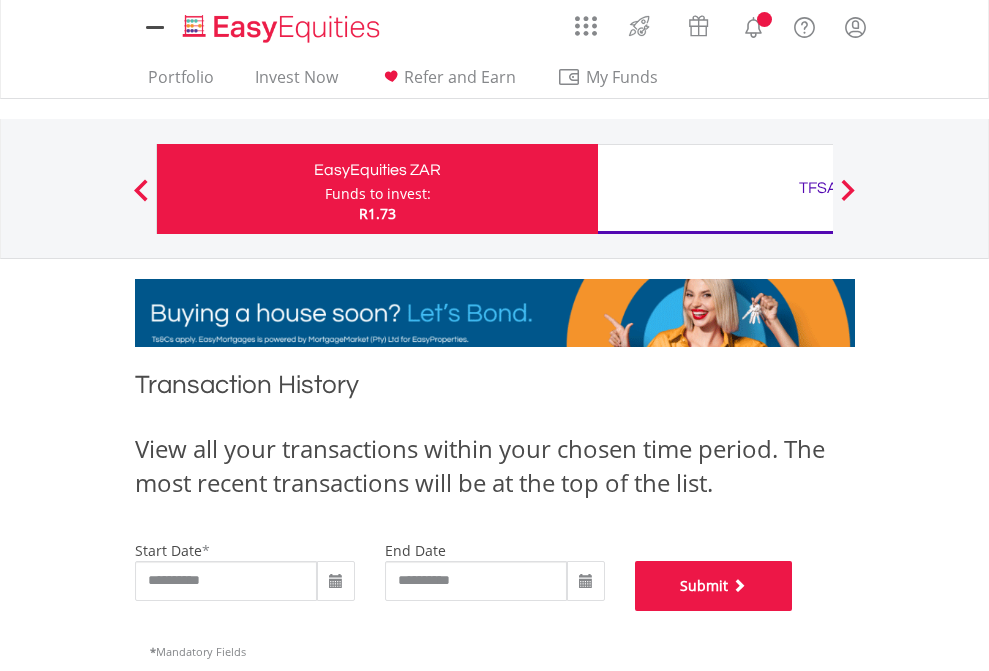 click on "Submit" at bounding box center [714, 586] 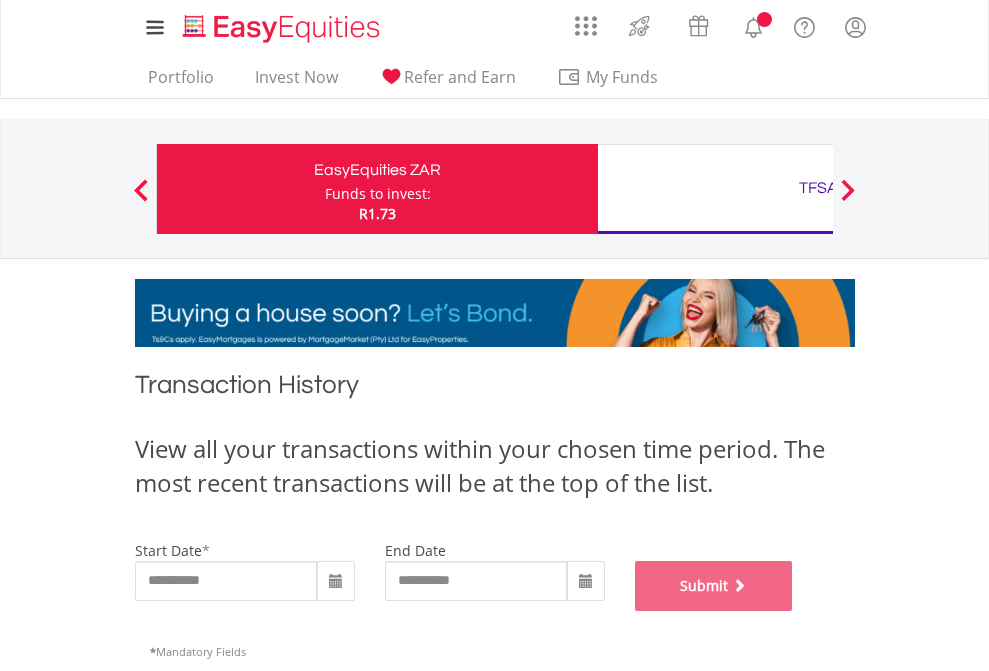 scroll, scrollTop: 811, scrollLeft: 0, axis: vertical 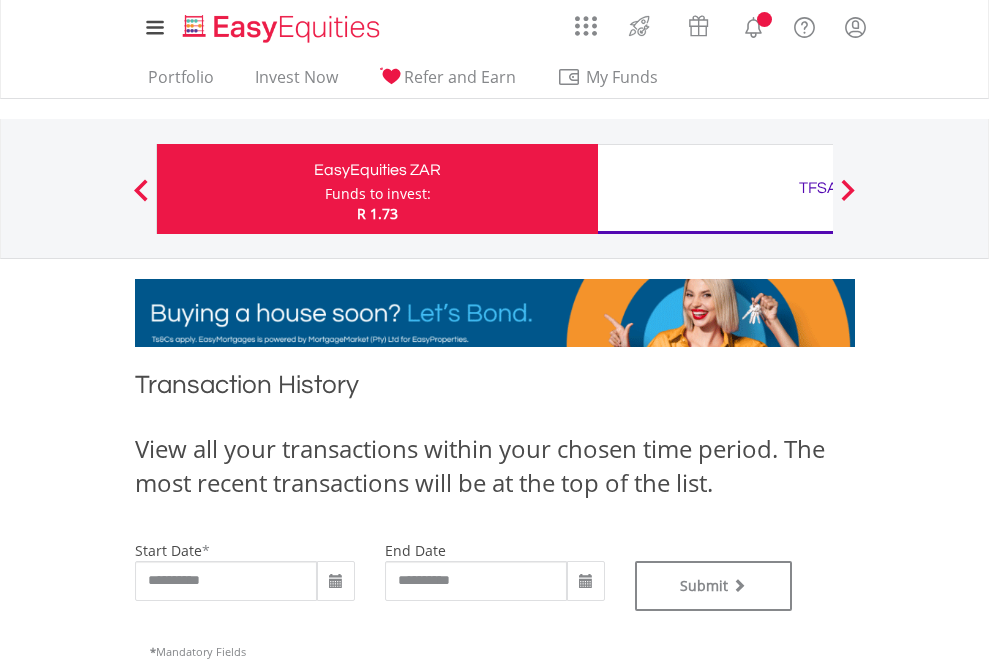 click on "TFSA" at bounding box center [818, 188] 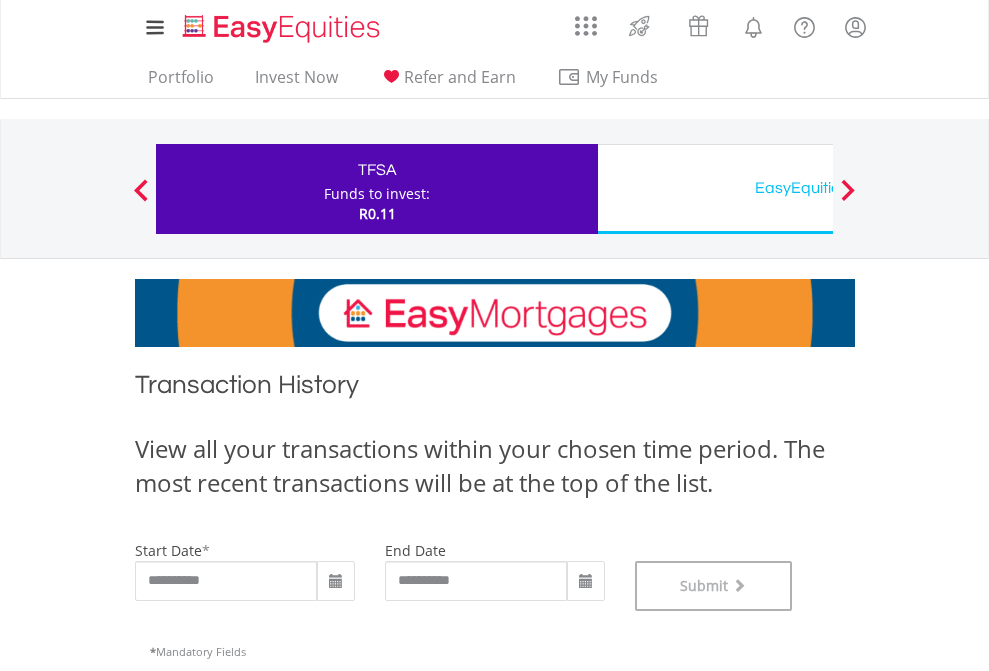scroll, scrollTop: 811, scrollLeft: 0, axis: vertical 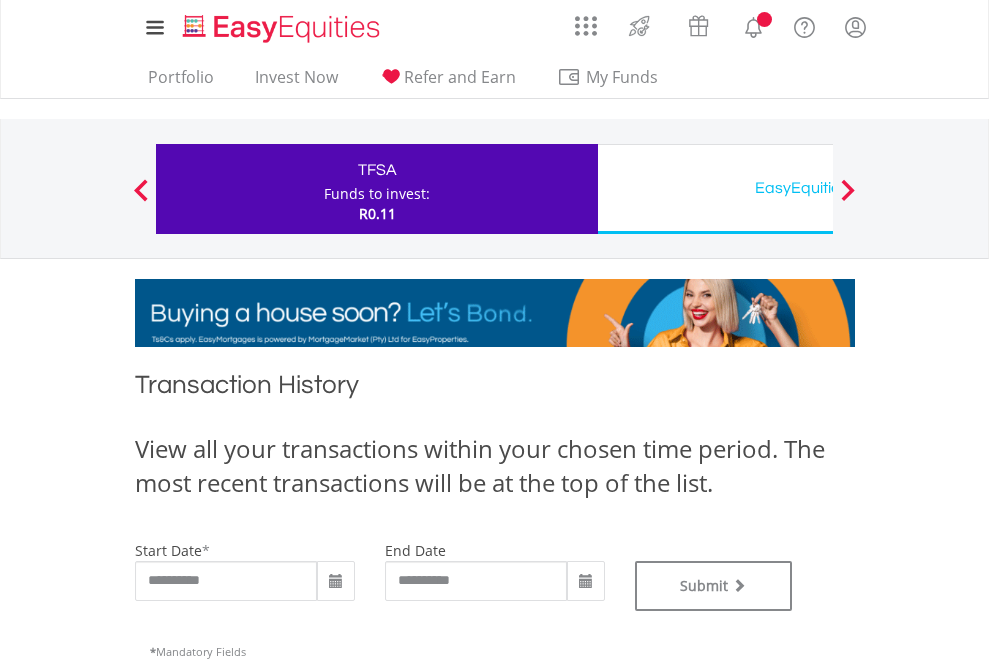 click on "EasyEquities USD" at bounding box center (818, 188) 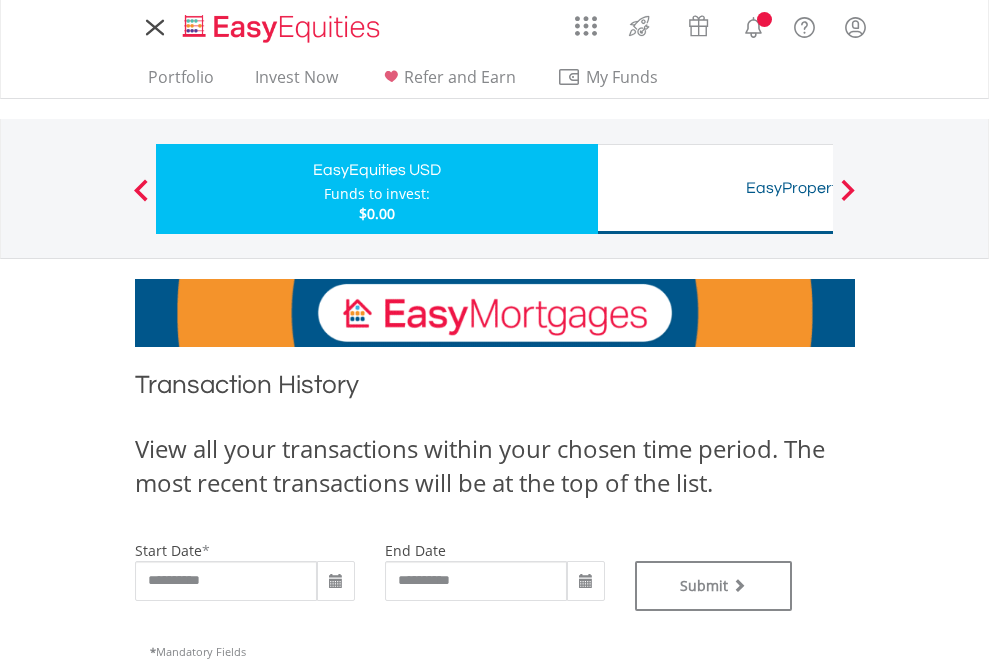 scroll, scrollTop: 0, scrollLeft: 0, axis: both 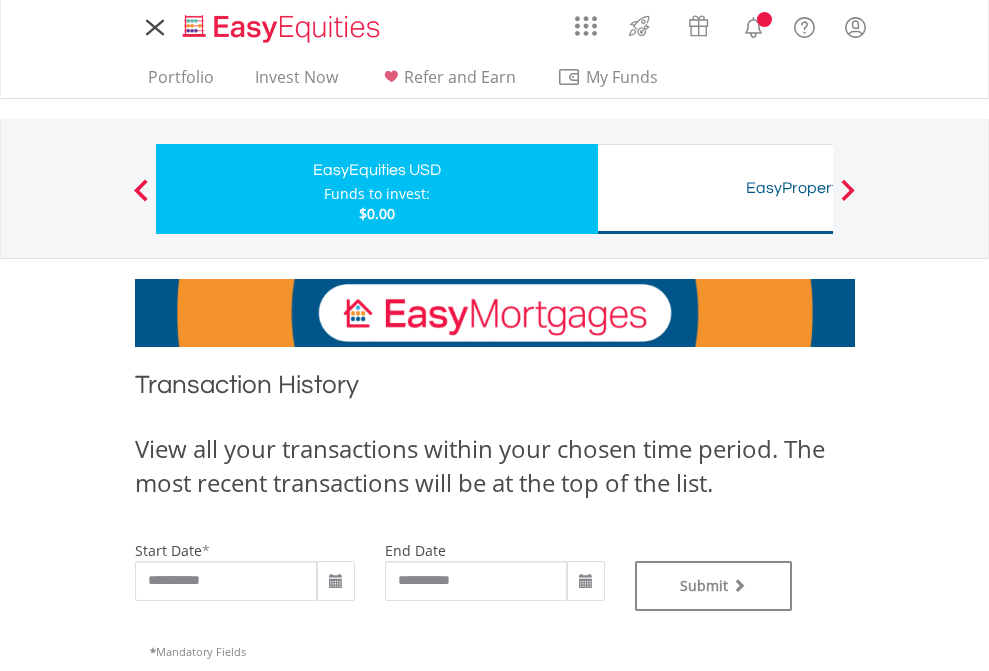 type on "**********" 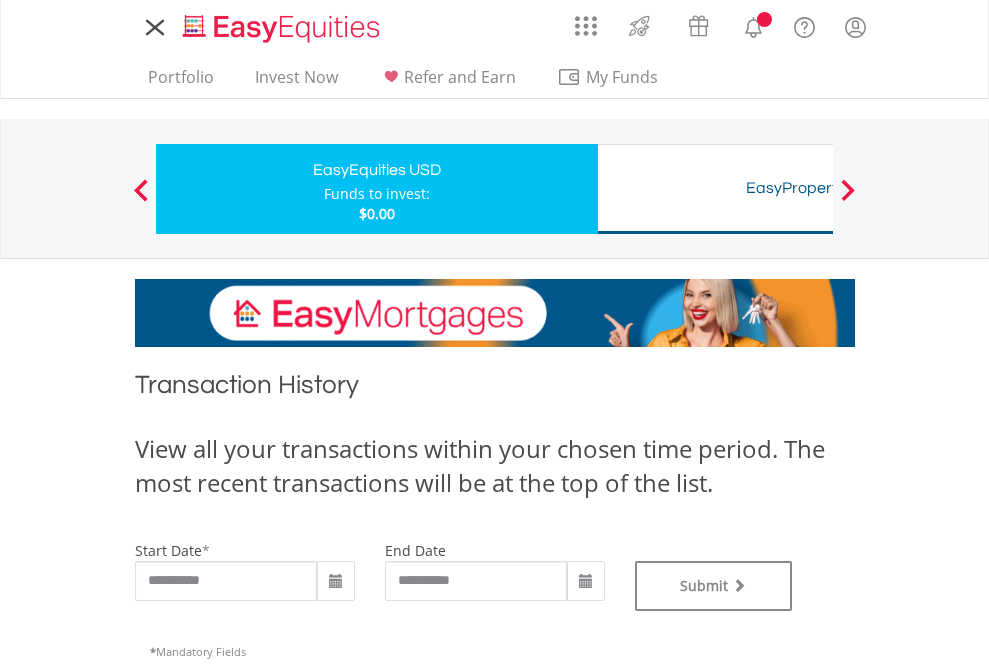 type on "**********" 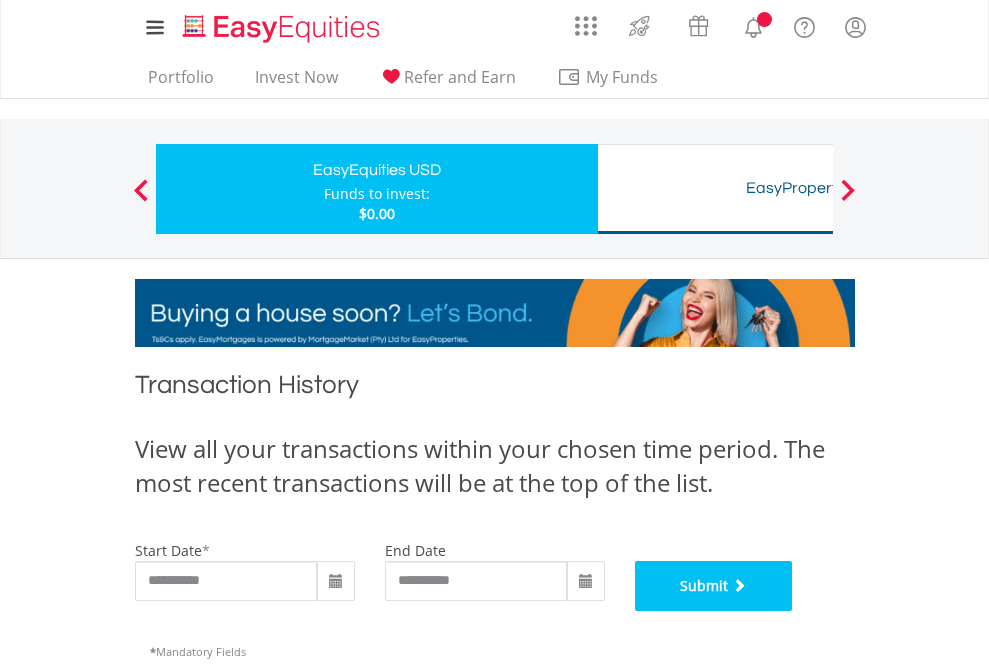 click on "Submit" at bounding box center (714, 586) 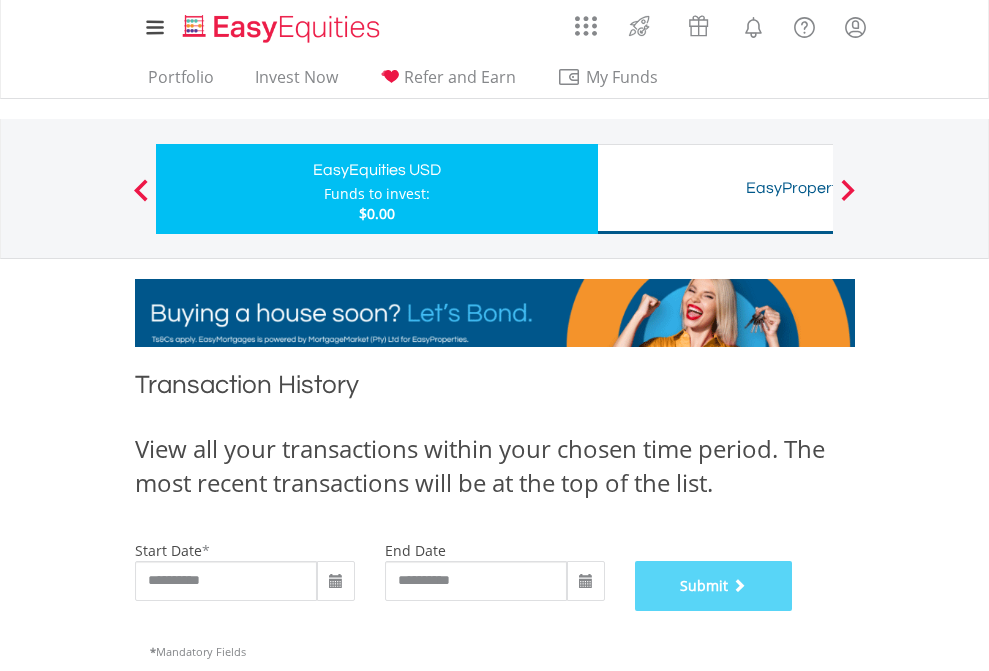 scroll, scrollTop: 811, scrollLeft: 0, axis: vertical 